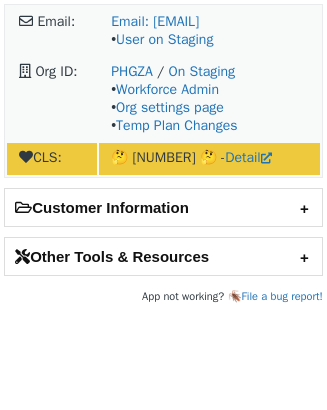scroll, scrollTop: 0, scrollLeft: 0, axis: both 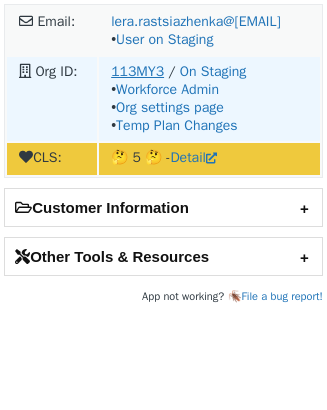 click on "[ORG_ID]" at bounding box center [137, 71] 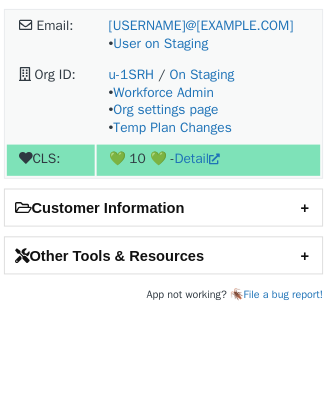 scroll, scrollTop: 0, scrollLeft: 0, axis: both 